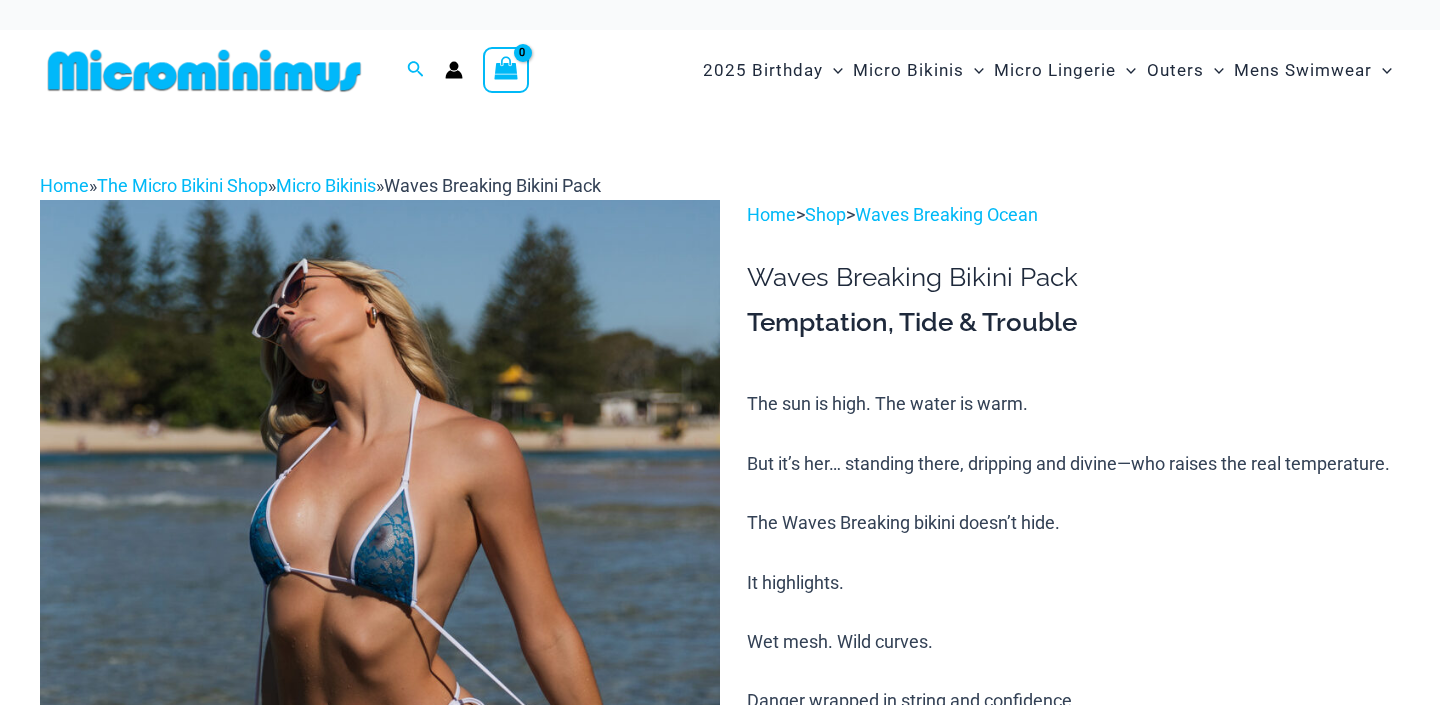 scroll, scrollTop: 0, scrollLeft: 0, axis: both 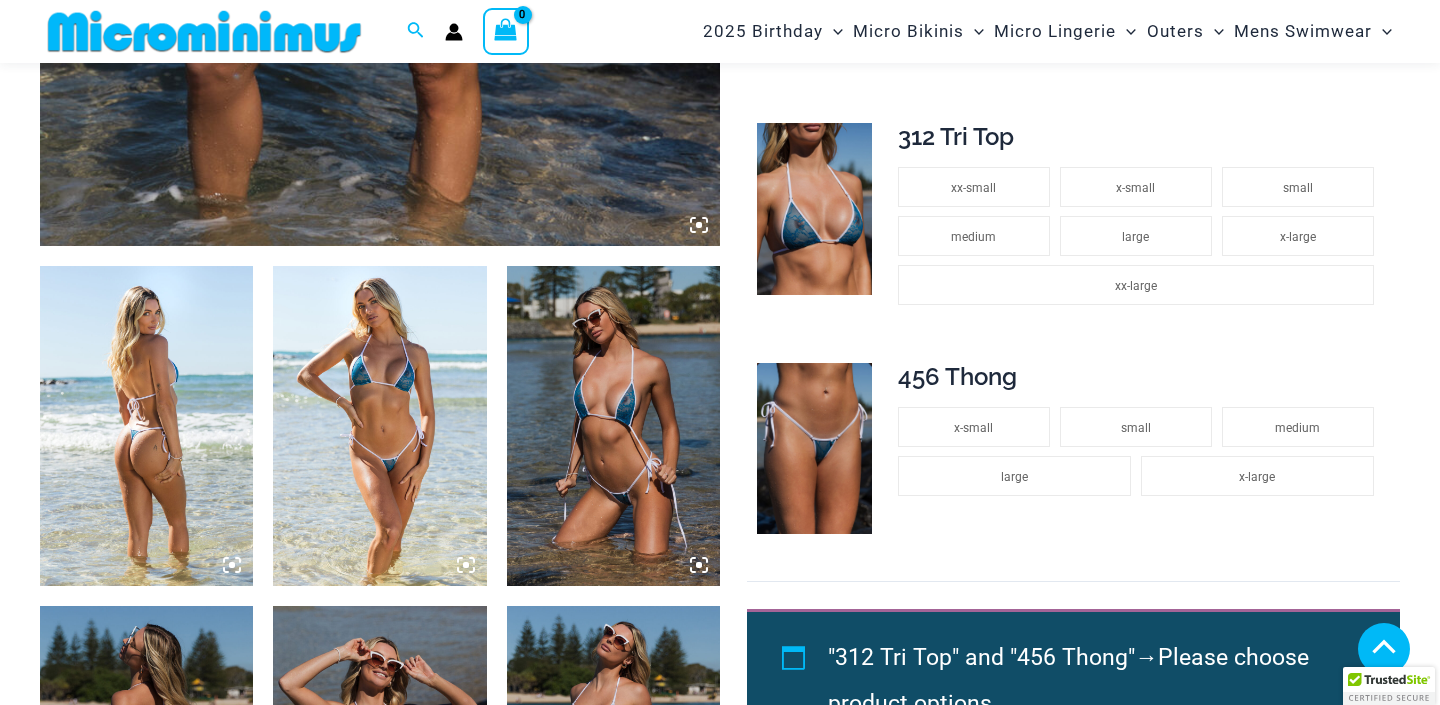 click 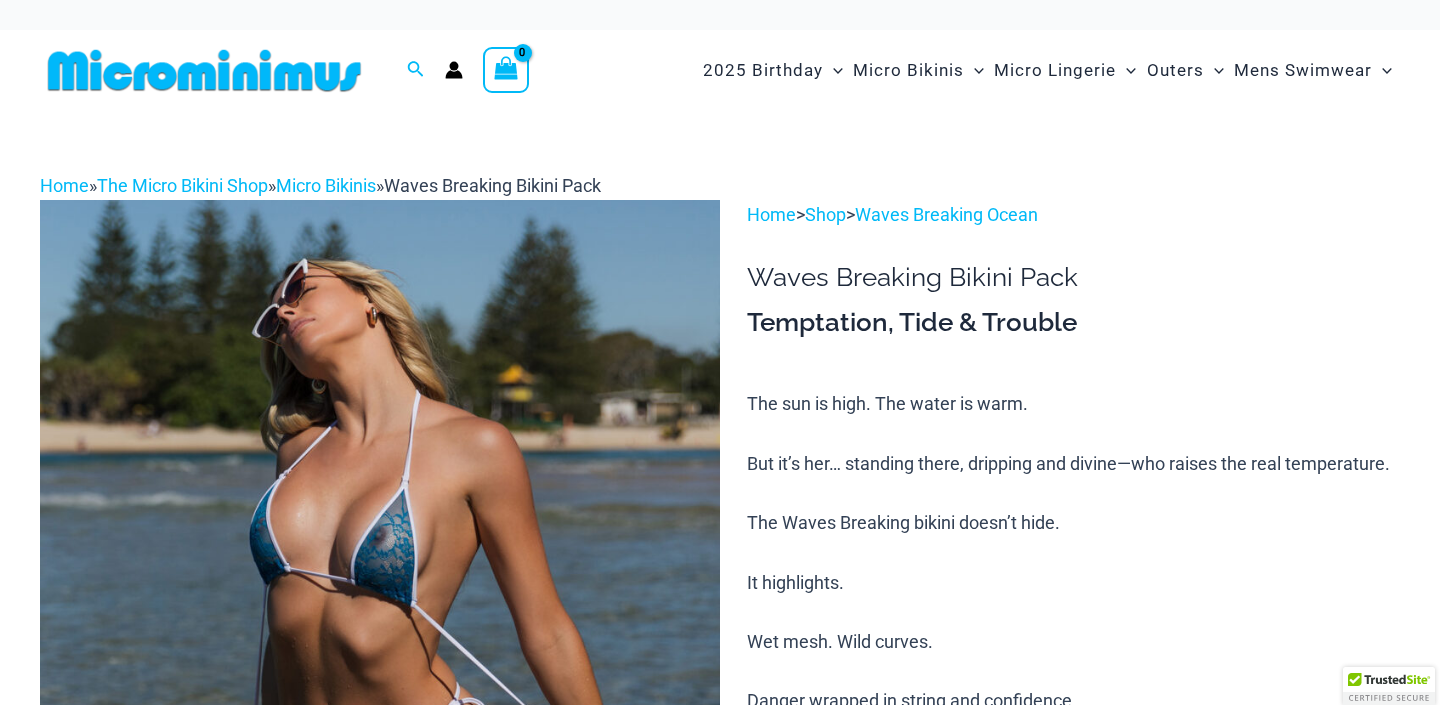 scroll, scrollTop: 0, scrollLeft: 0, axis: both 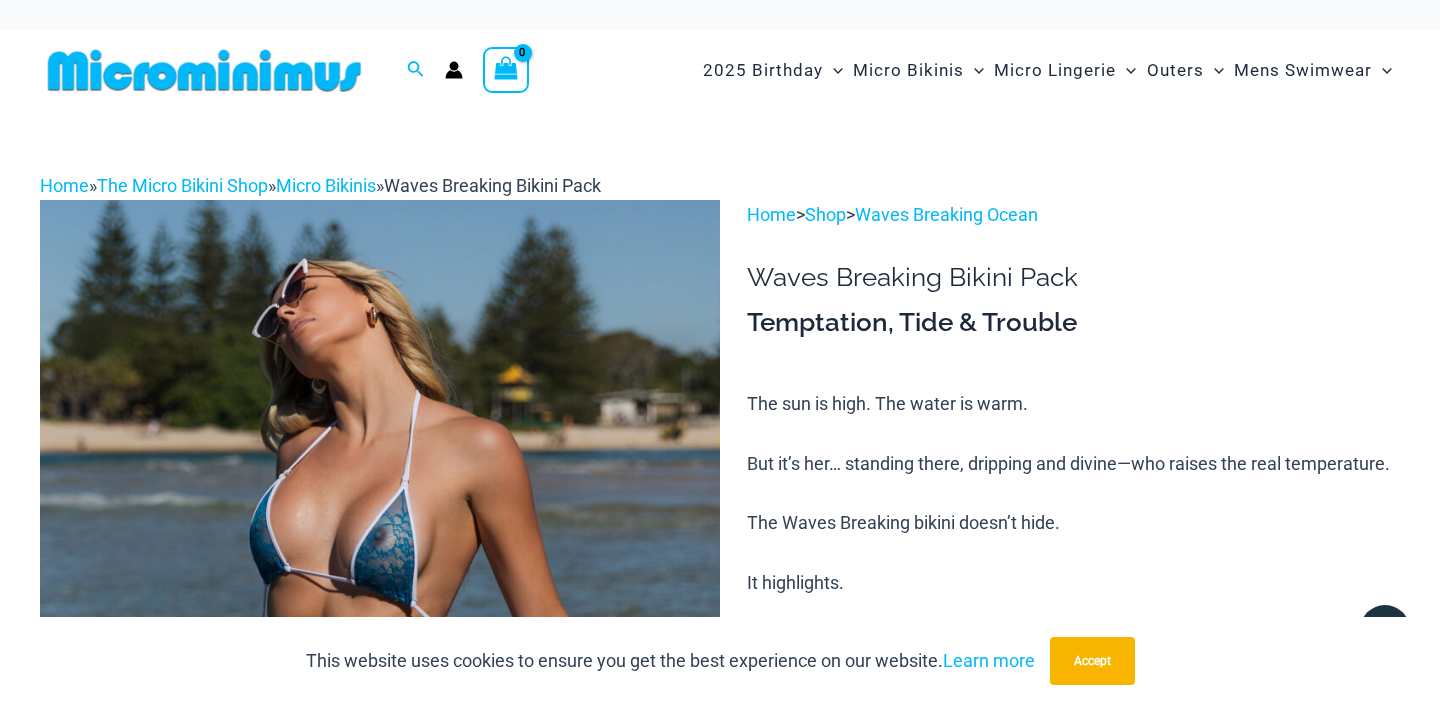 click at bounding box center [720, 352] 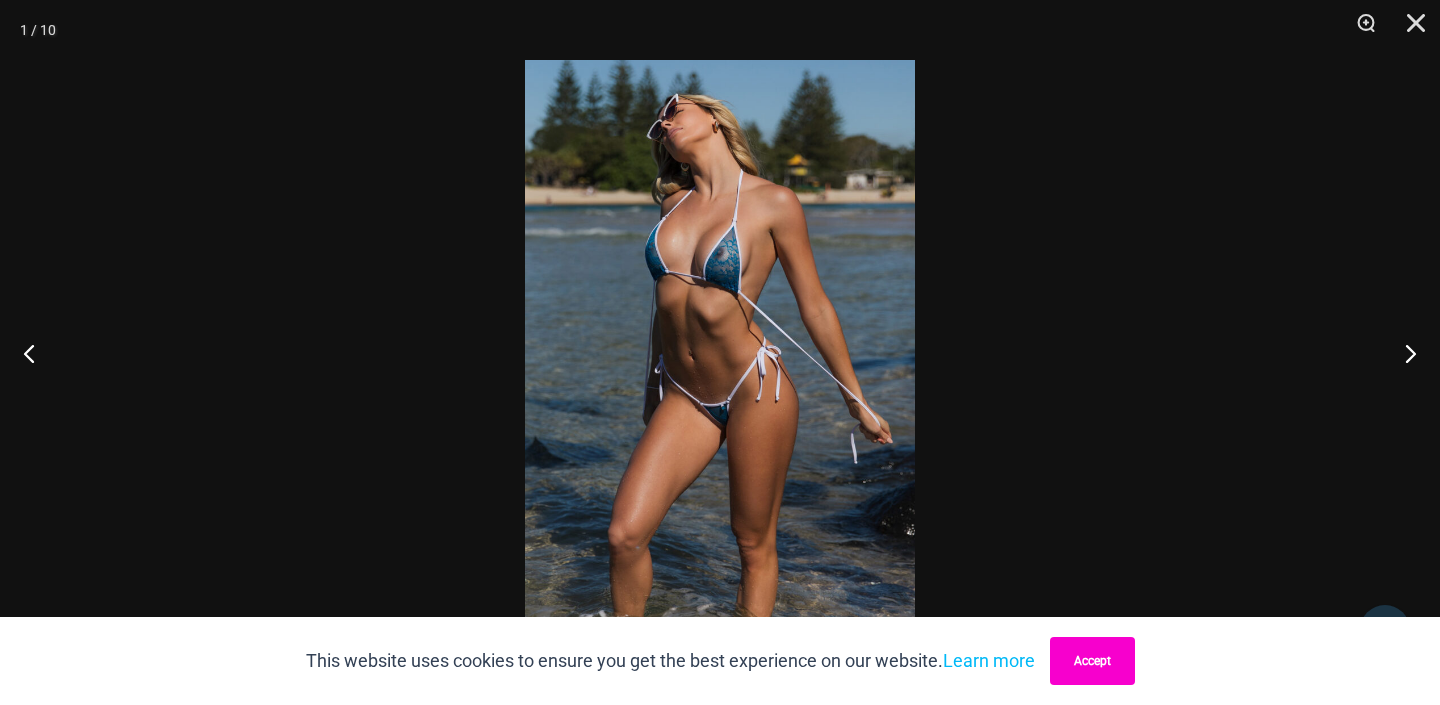 click on "Accept" at bounding box center [1092, 661] 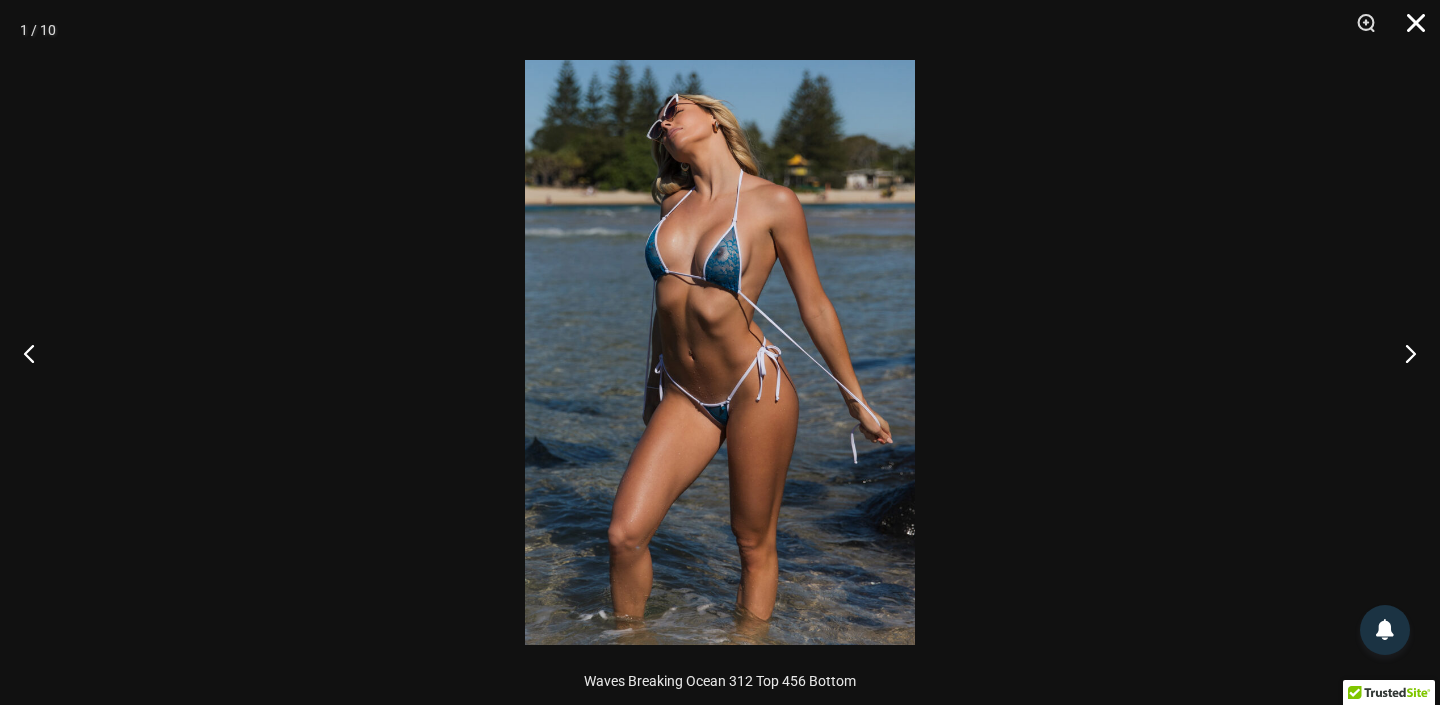 click at bounding box center [1409, 30] 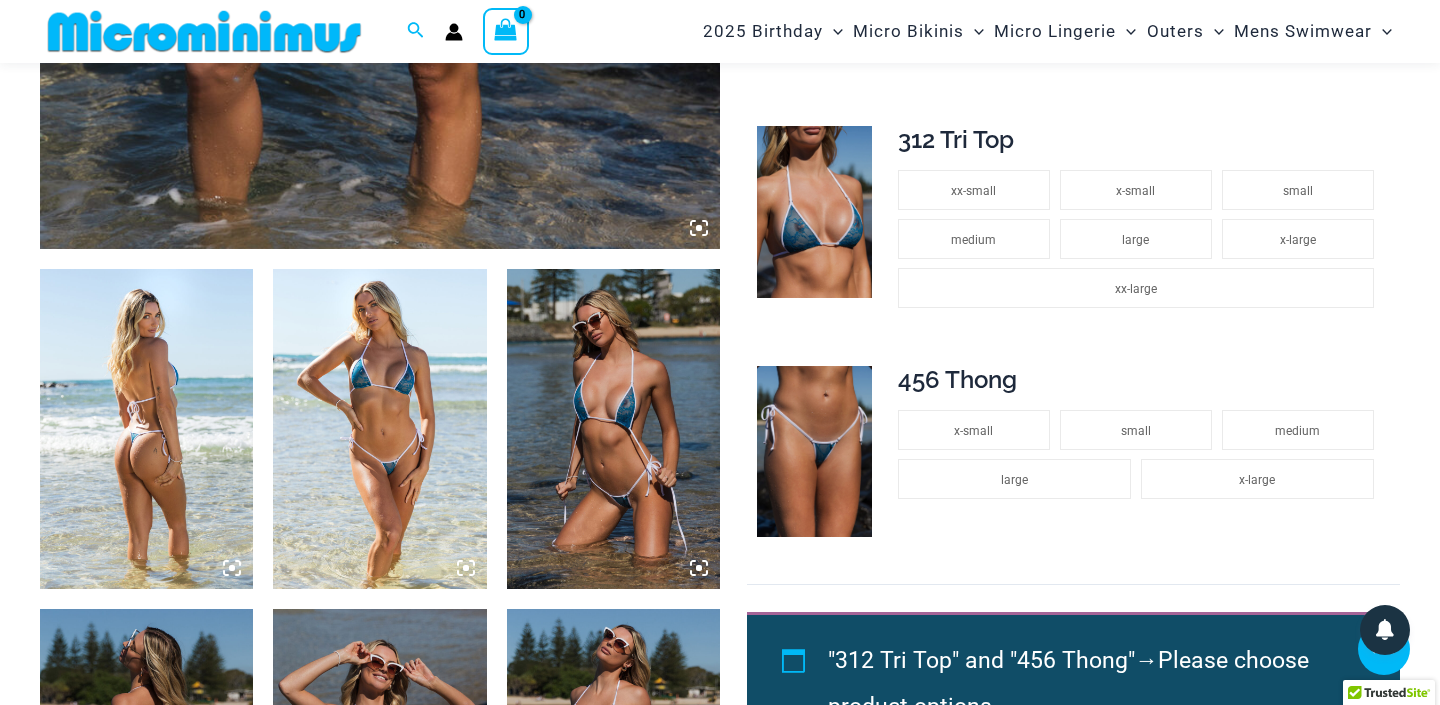 scroll, scrollTop: 971, scrollLeft: 0, axis: vertical 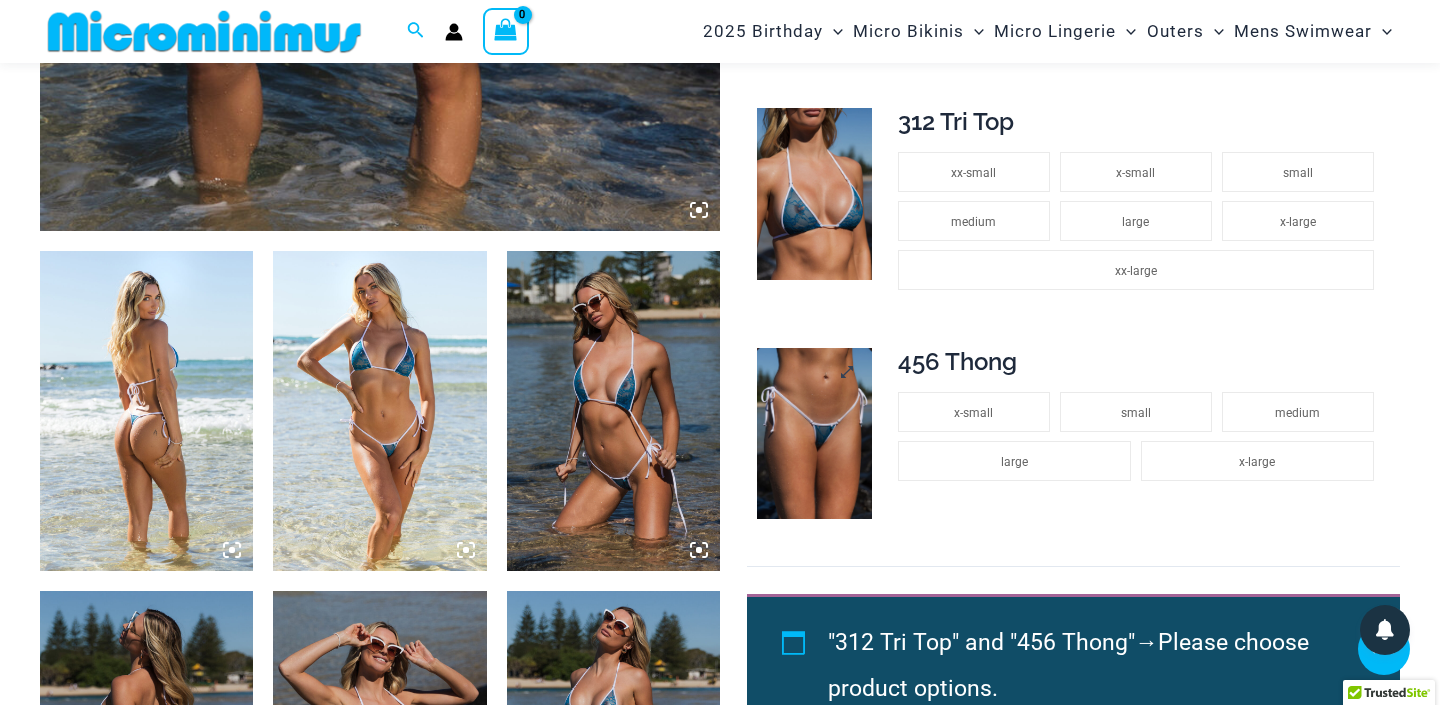 click at bounding box center [814, 434] 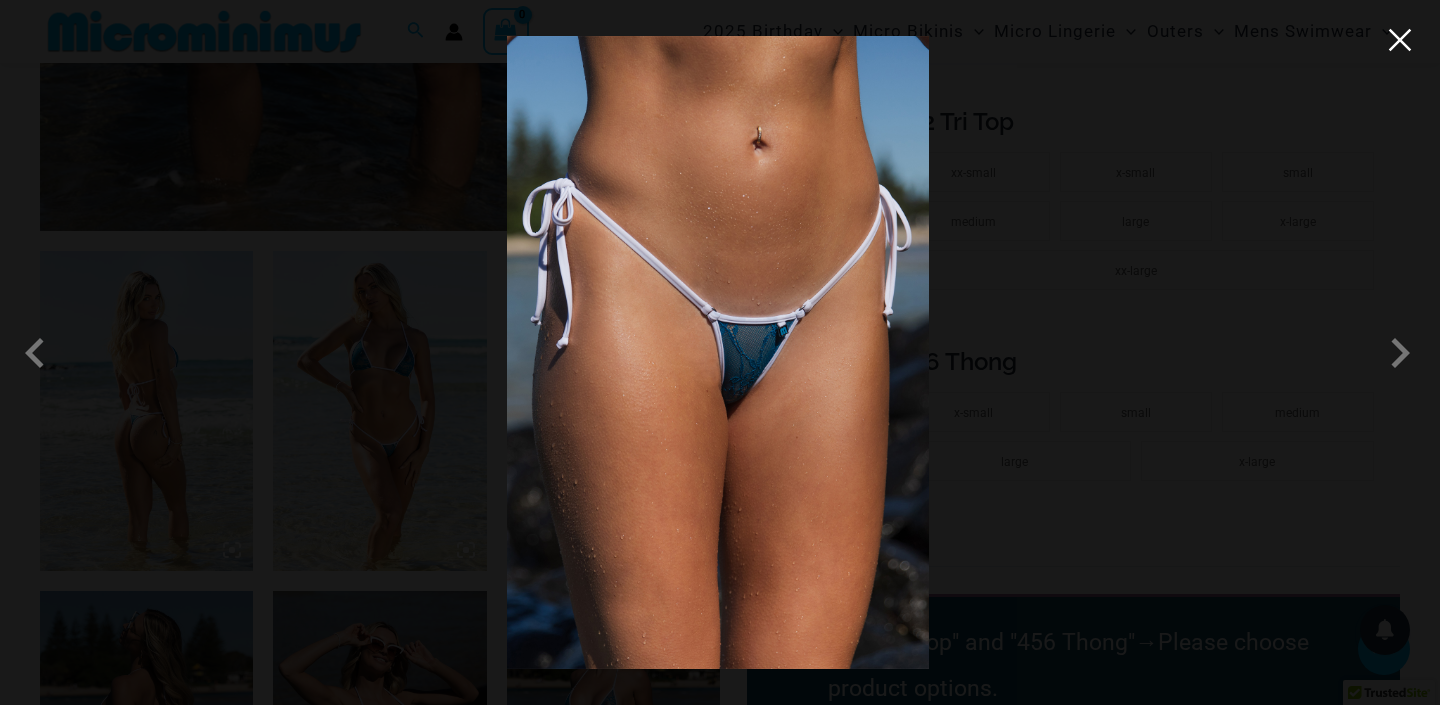 click at bounding box center [1400, 40] 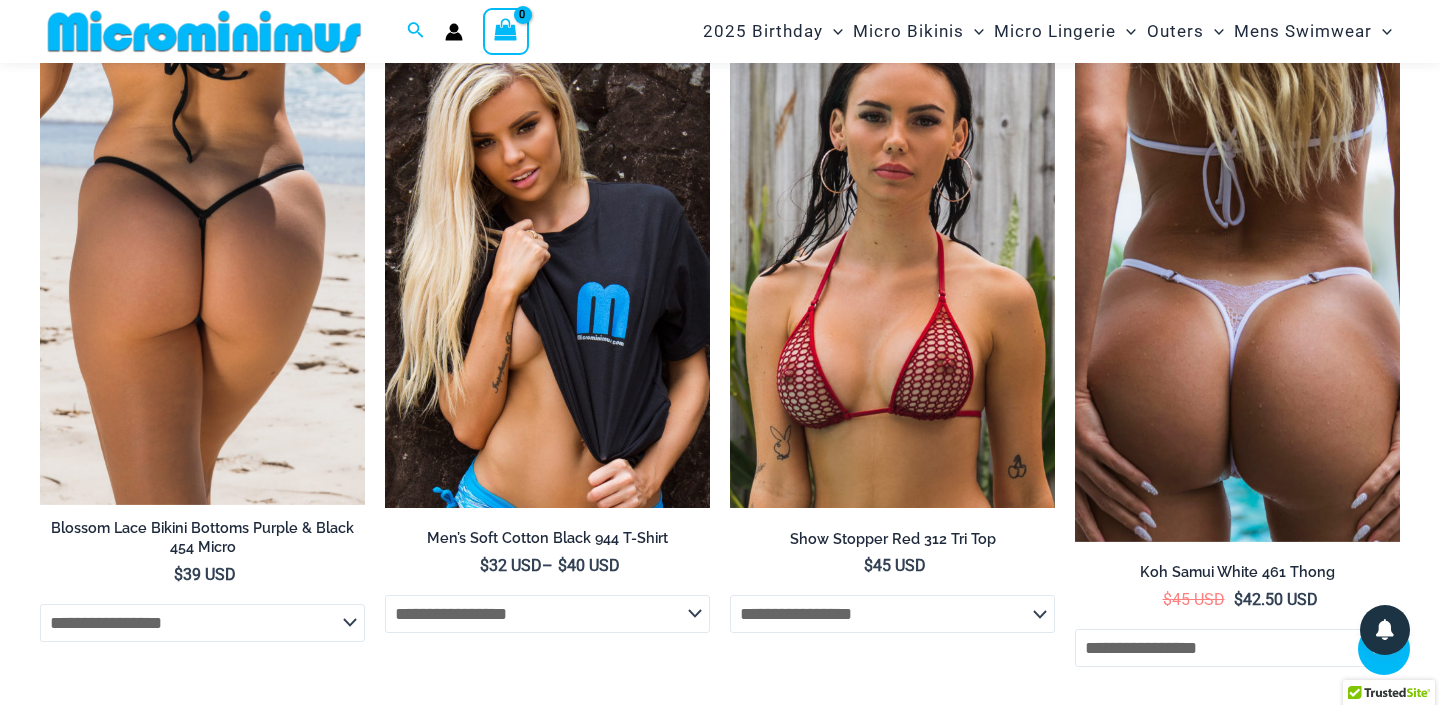 scroll, scrollTop: 2398, scrollLeft: 0, axis: vertical 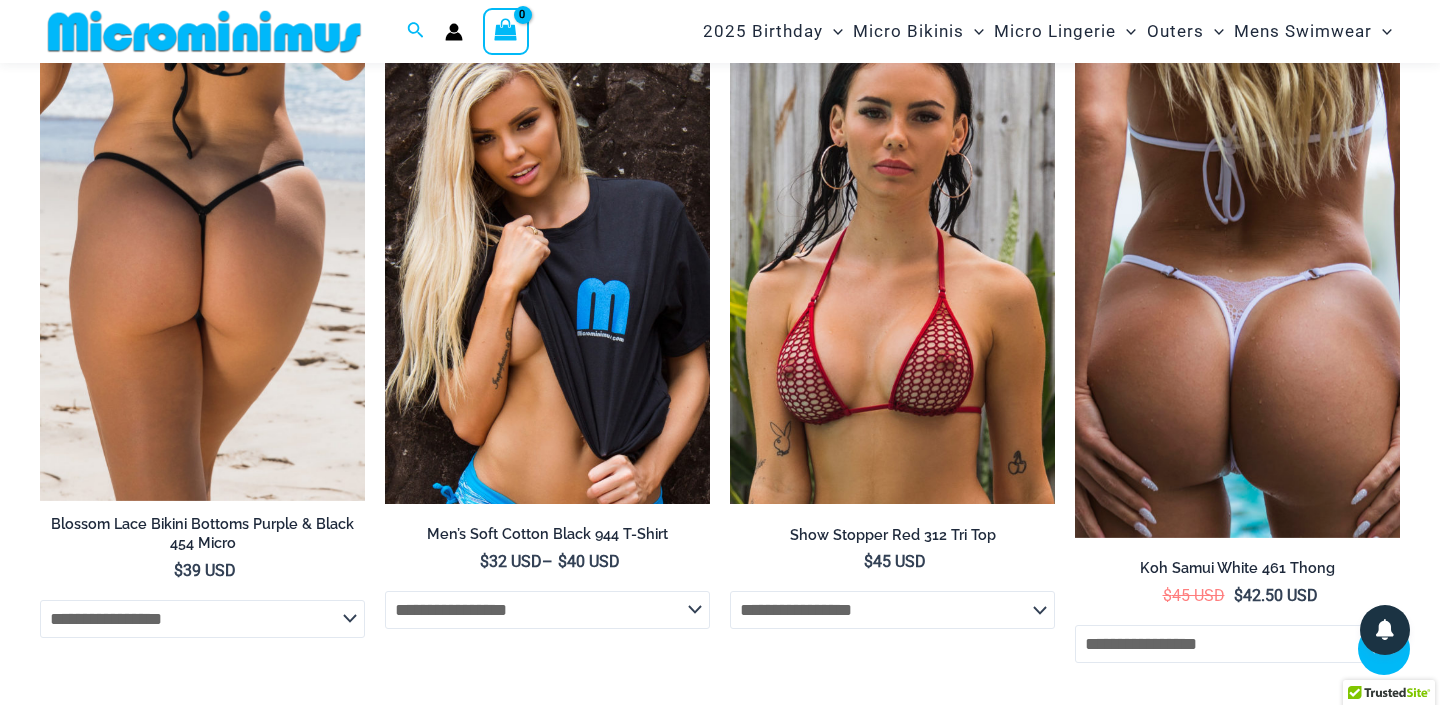 click at bounding box center (1237, 277) 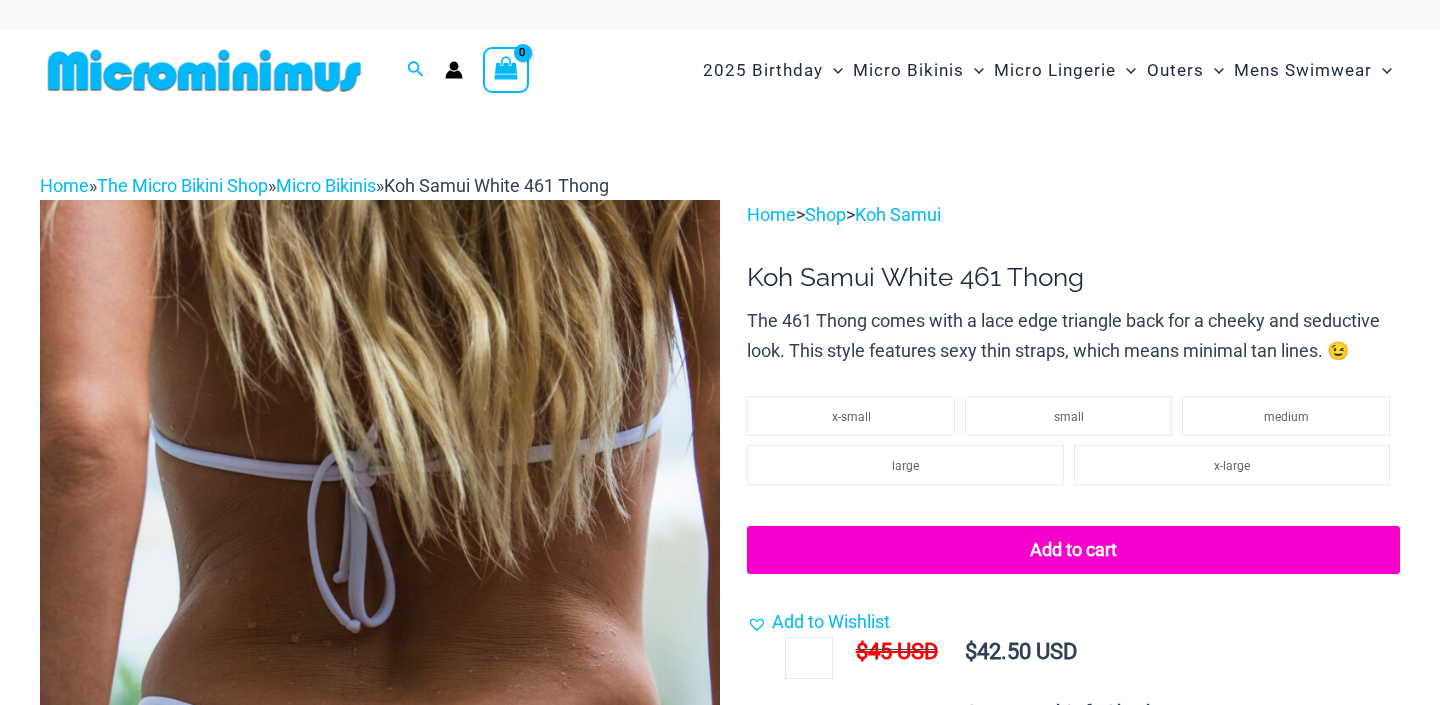 click at bounding box center [380, 744] 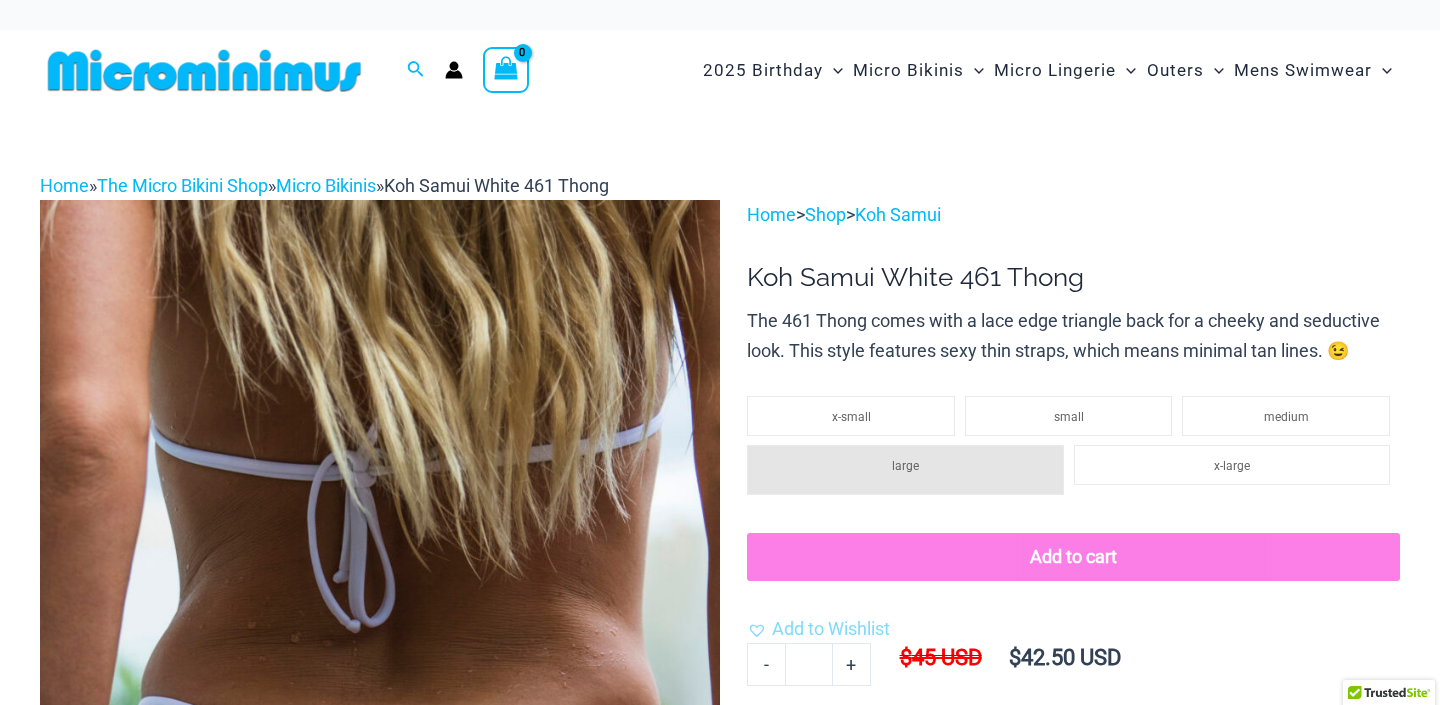 click at bounding box center (380, 744) 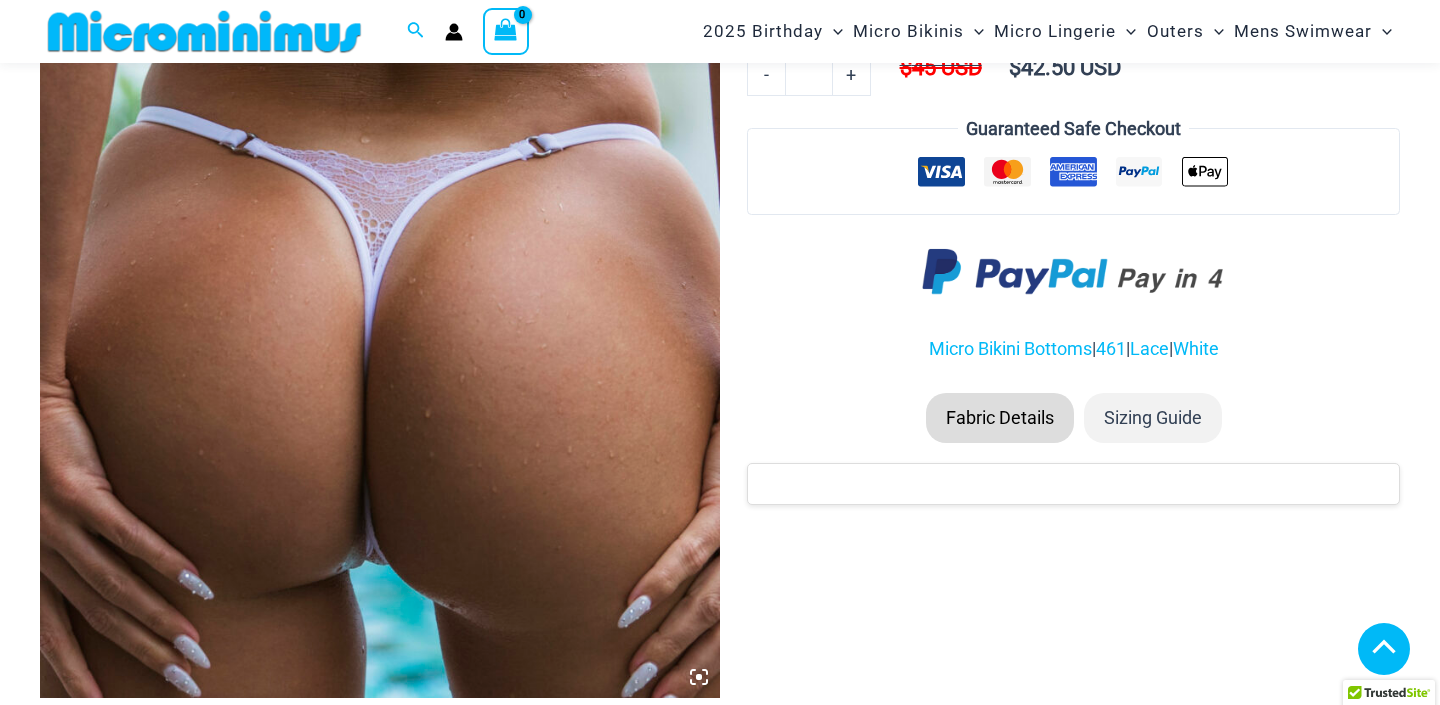 scroll, scrollTop: 570, scrollLeft: 0, axis: vertical 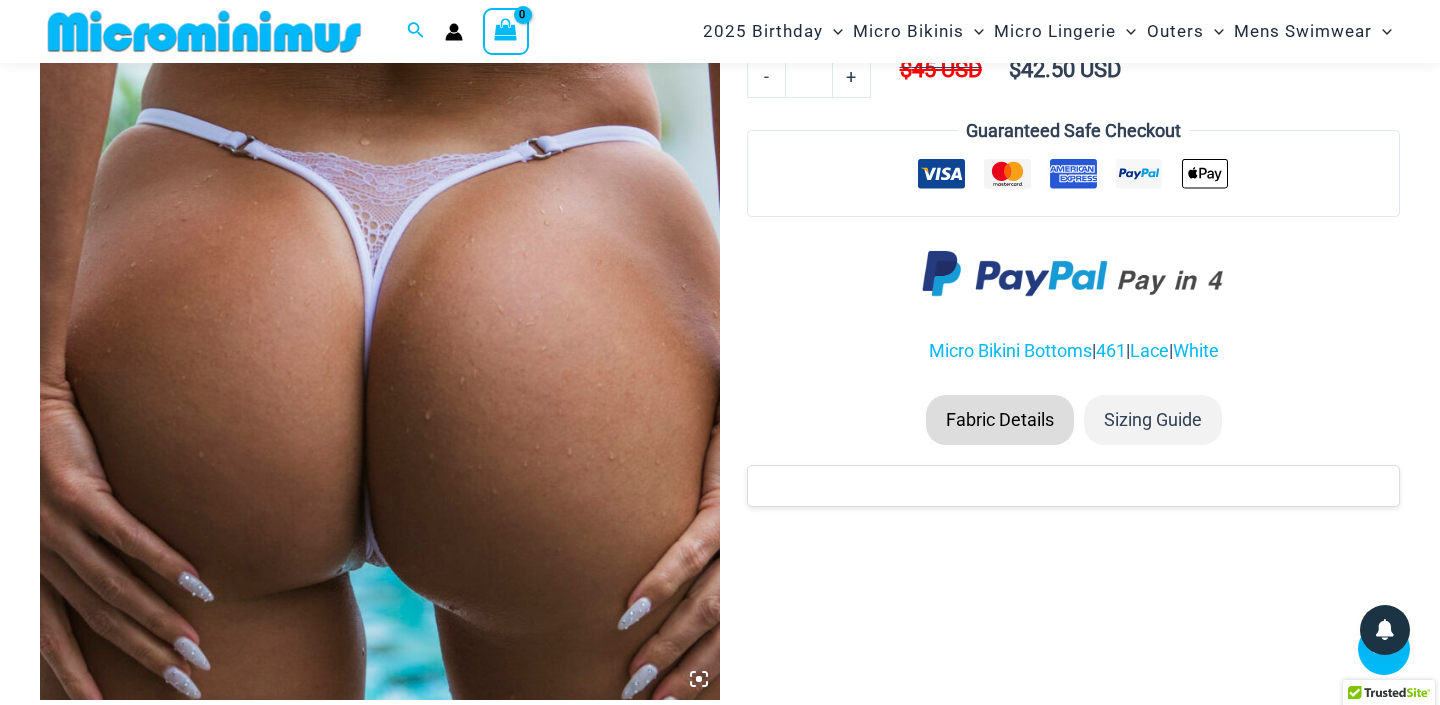 click 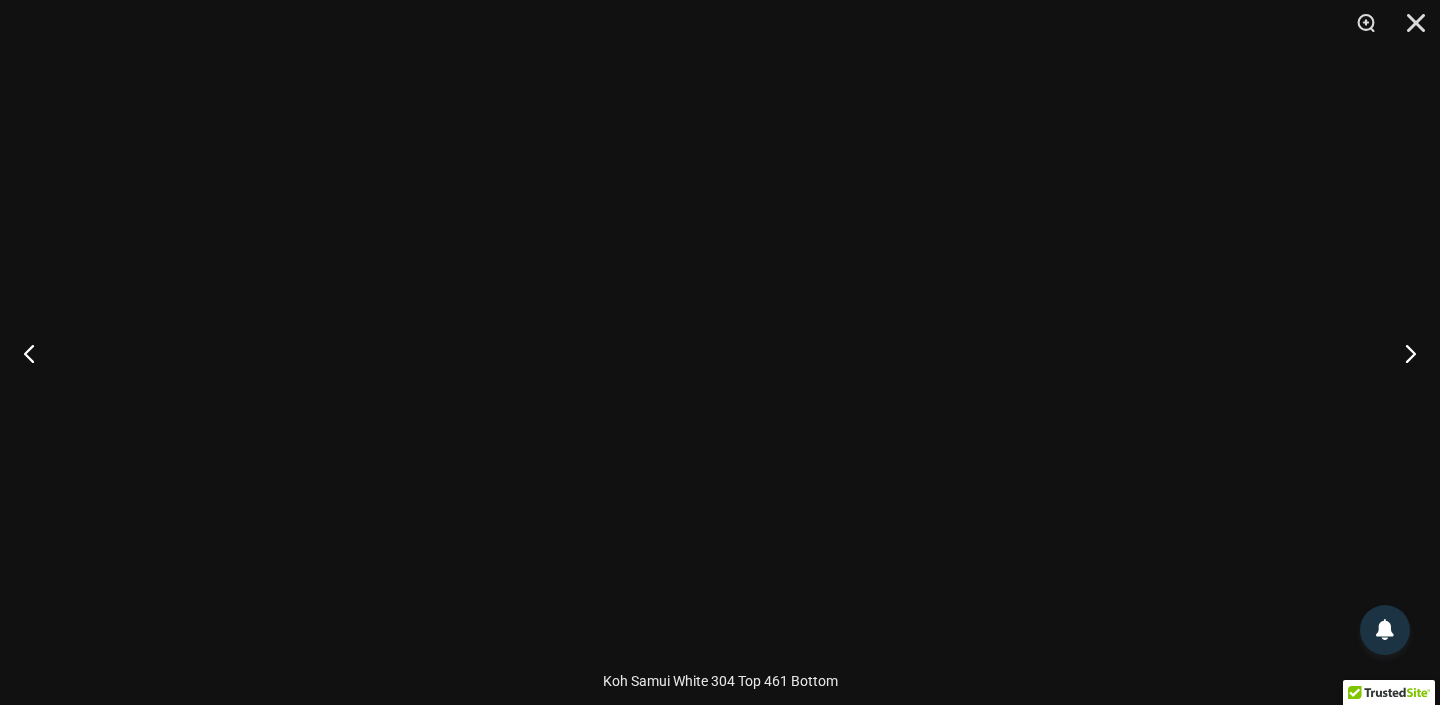click on "Koh Samui White 304 Top 461 Bottom" at bounding box center (720, 682) 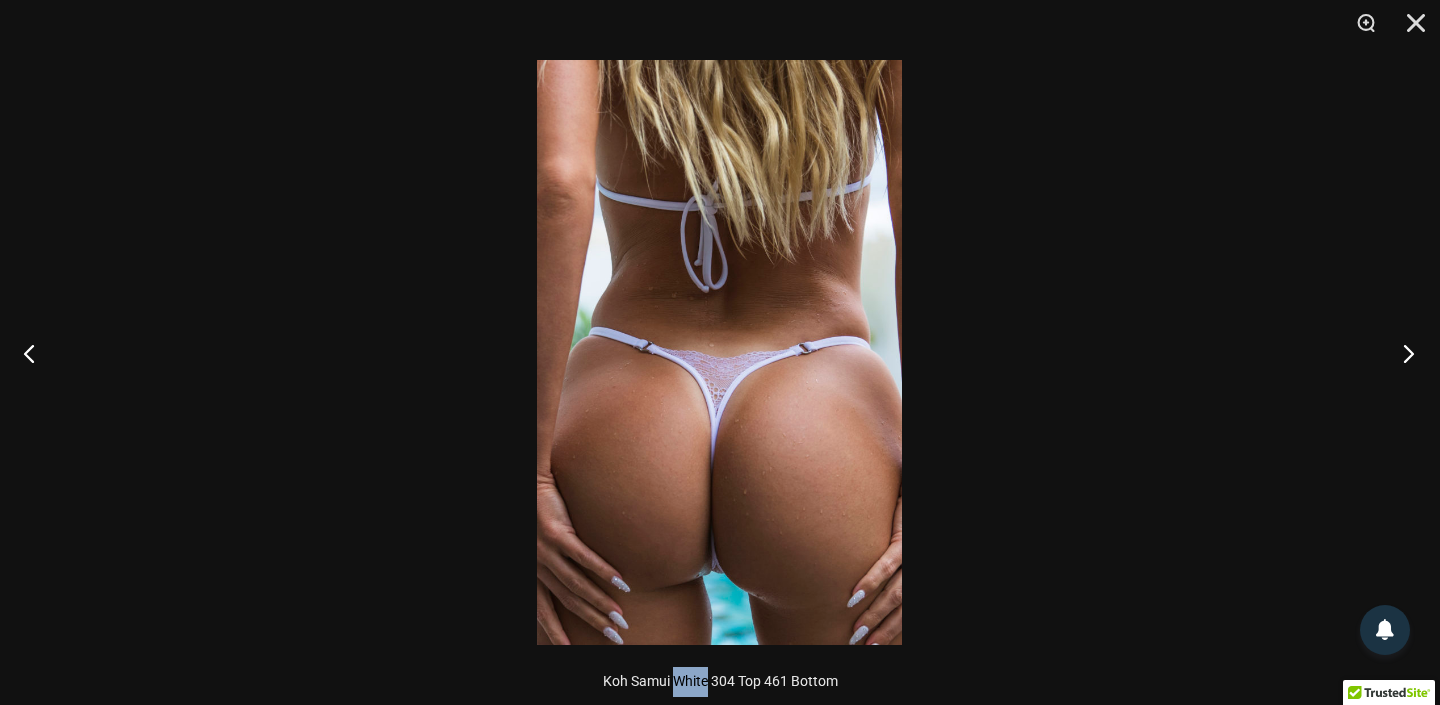click at bounding box center (1402, 353) 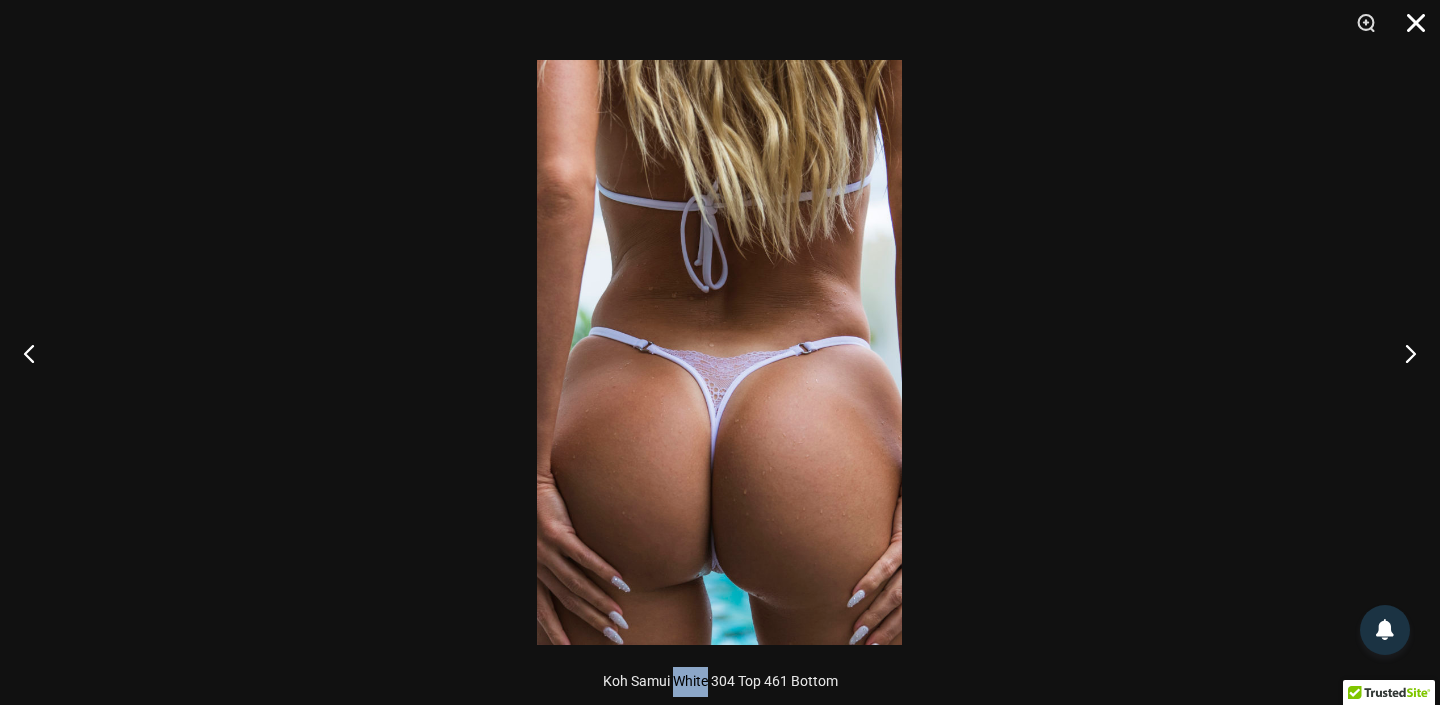 click at bounding box center (1409, 30) 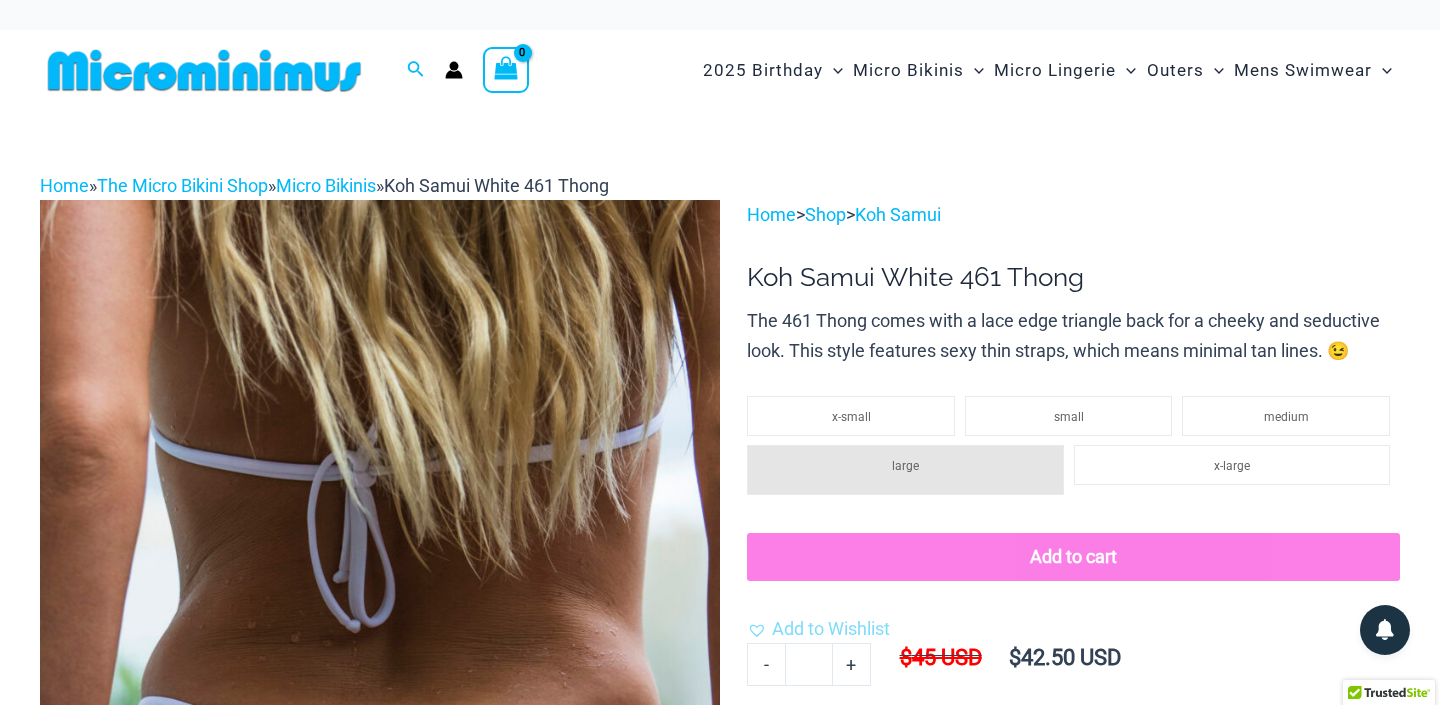 scroll, scrollTop: 0, scrollLeft: 0, axis: both 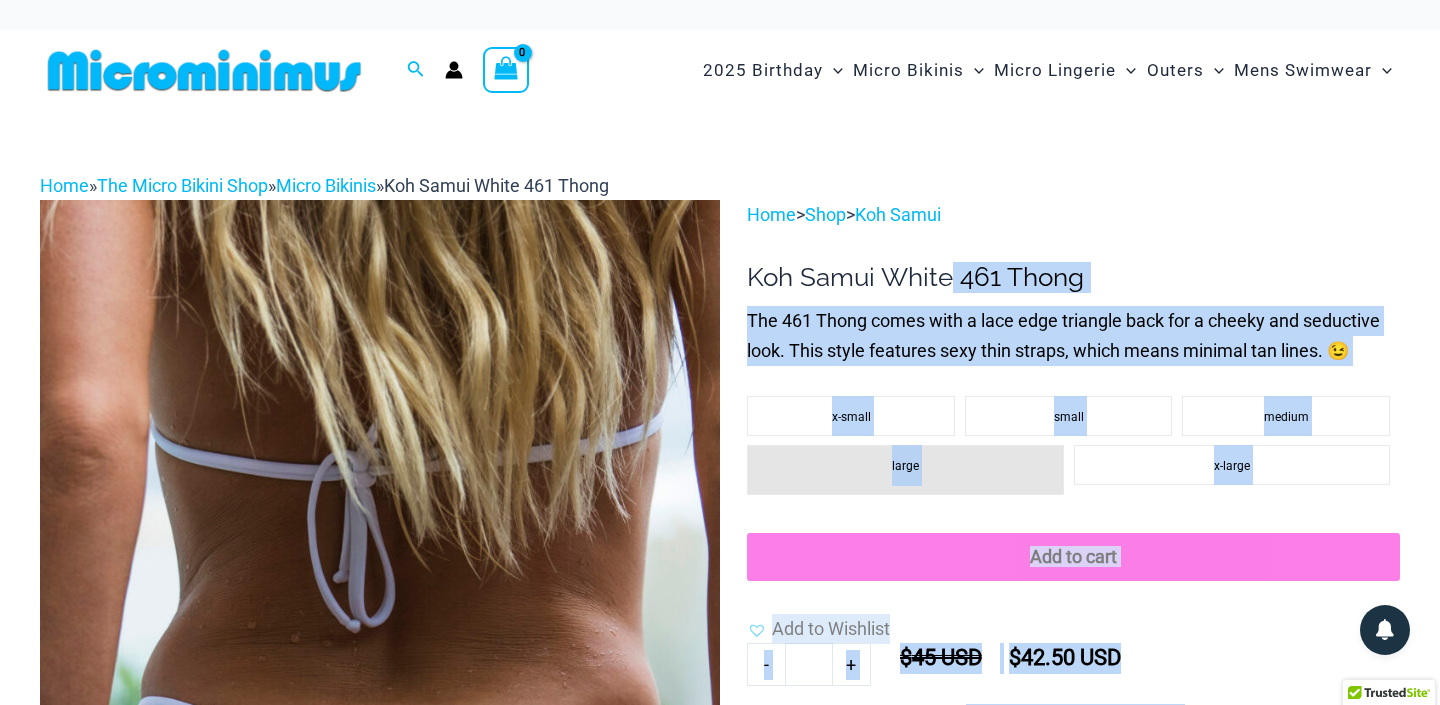 drag, startPoint x: 743, startPoint y: 271, endPoint x: 956, endPoint y: 261, distance: 213.23462 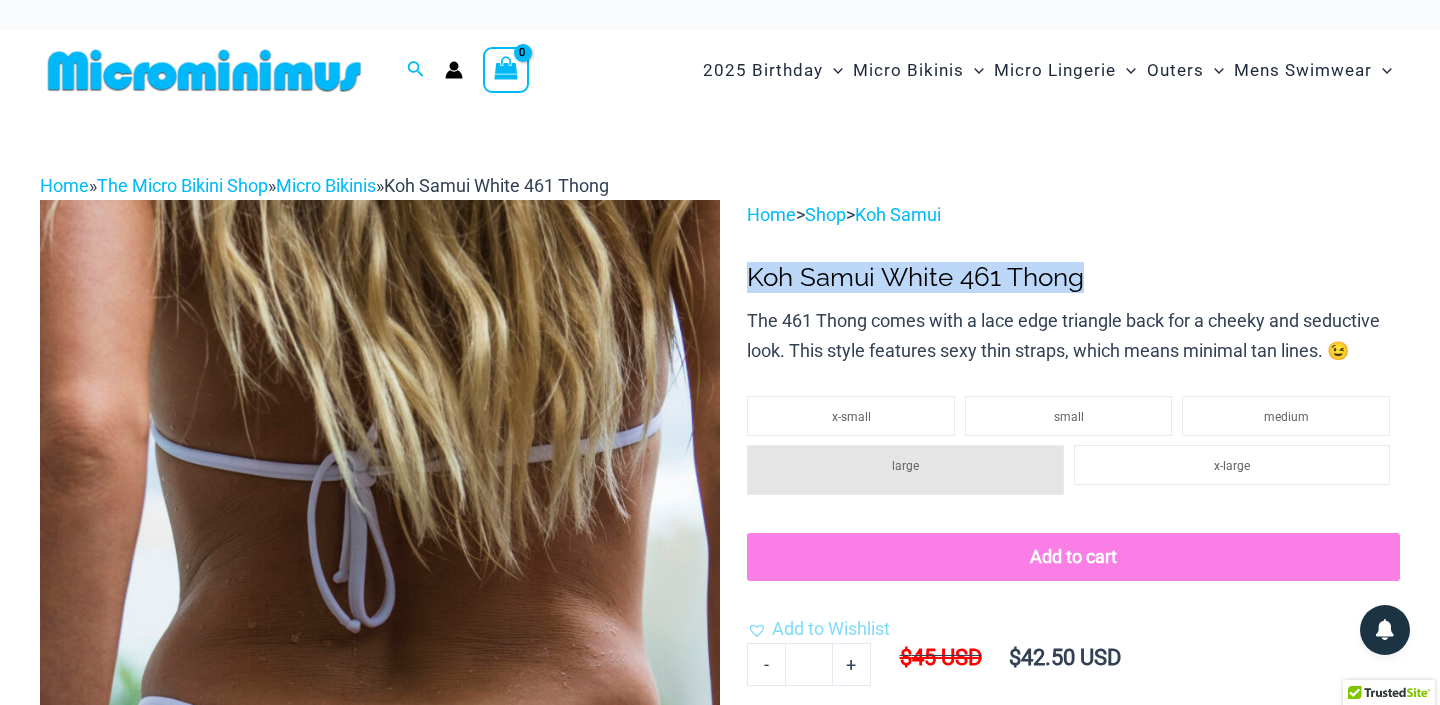 drag, startPoint x: 747, startPoint y: 273, endPoint x: 1095, endPoint y: 262, distance: 348.1738 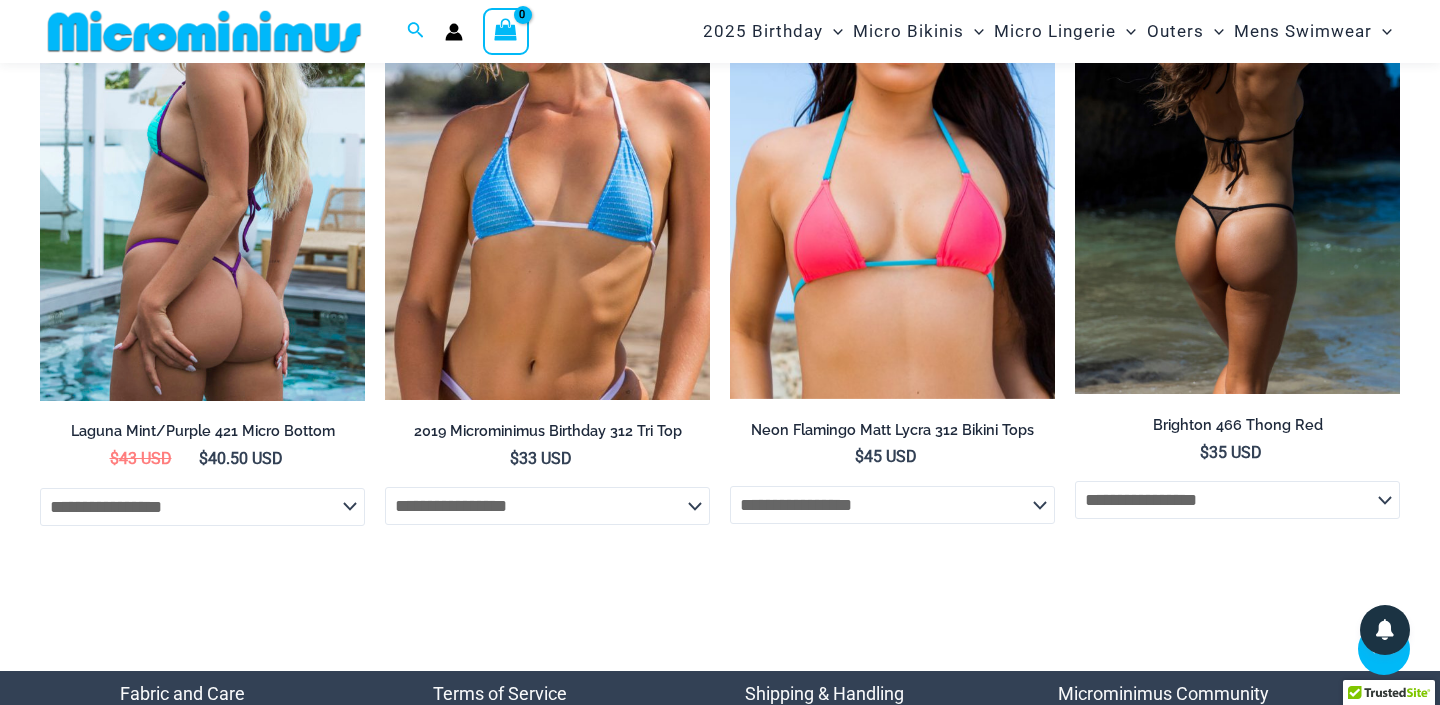 scroll, scrollTop: 4175, scrollLeft: 0, axis: vertical 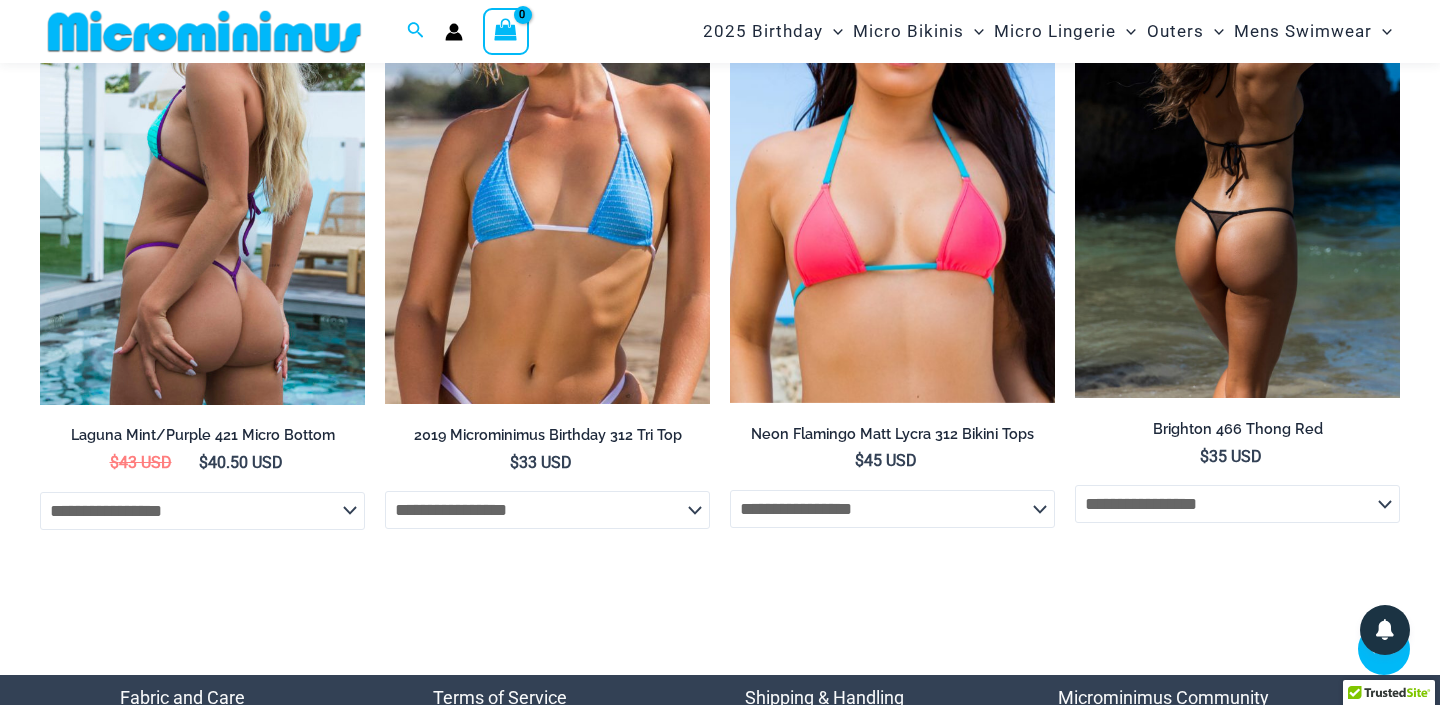 click at bounding box center [1237, 158] 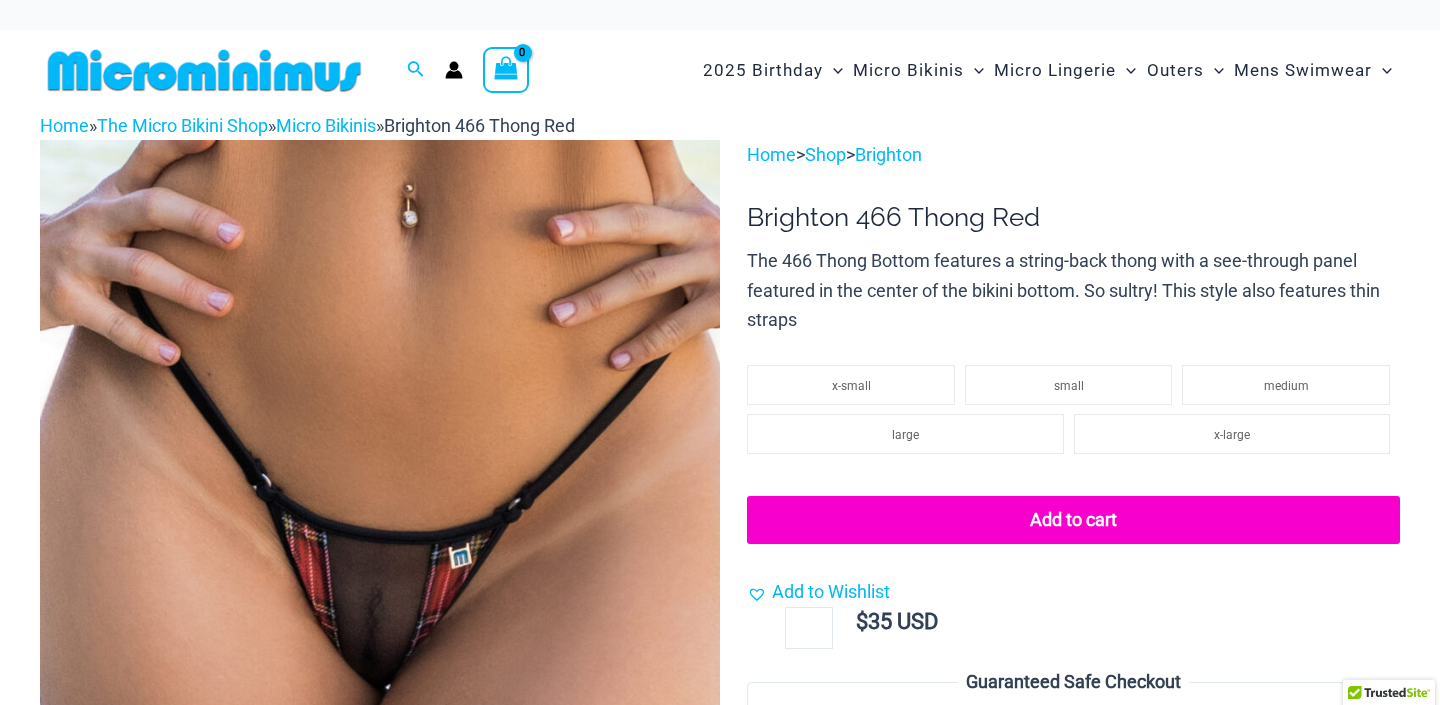 scroll, scrollTop: 162, scrollLeft: 0, axis: vertical 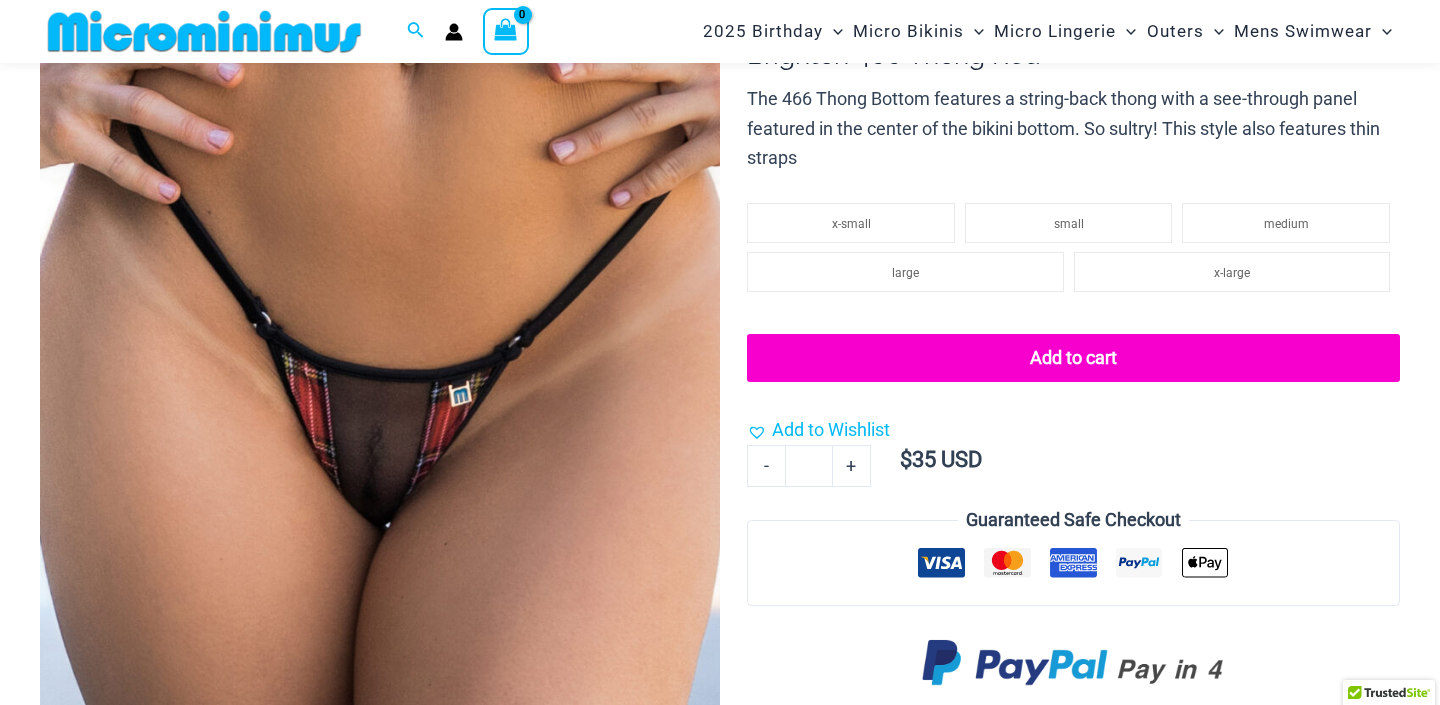 click at bounding box center [380, 481] 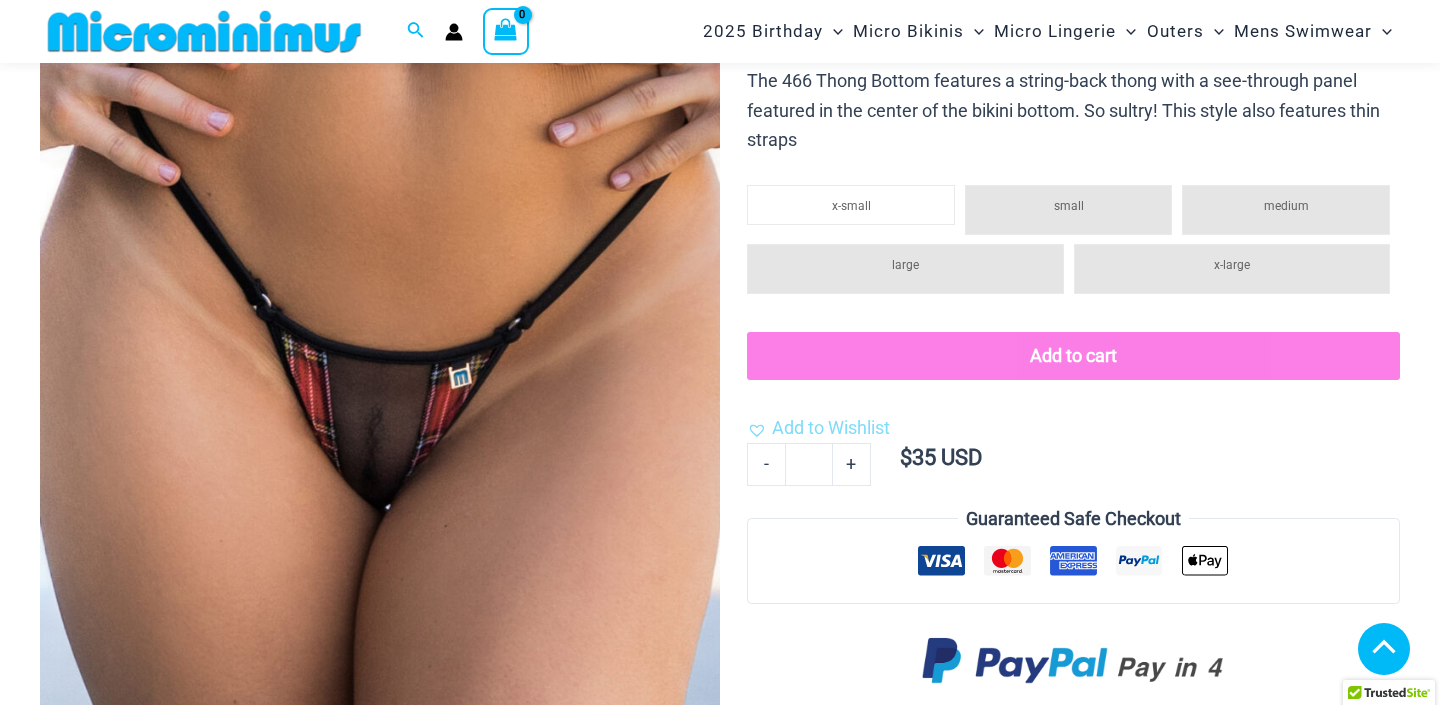 click 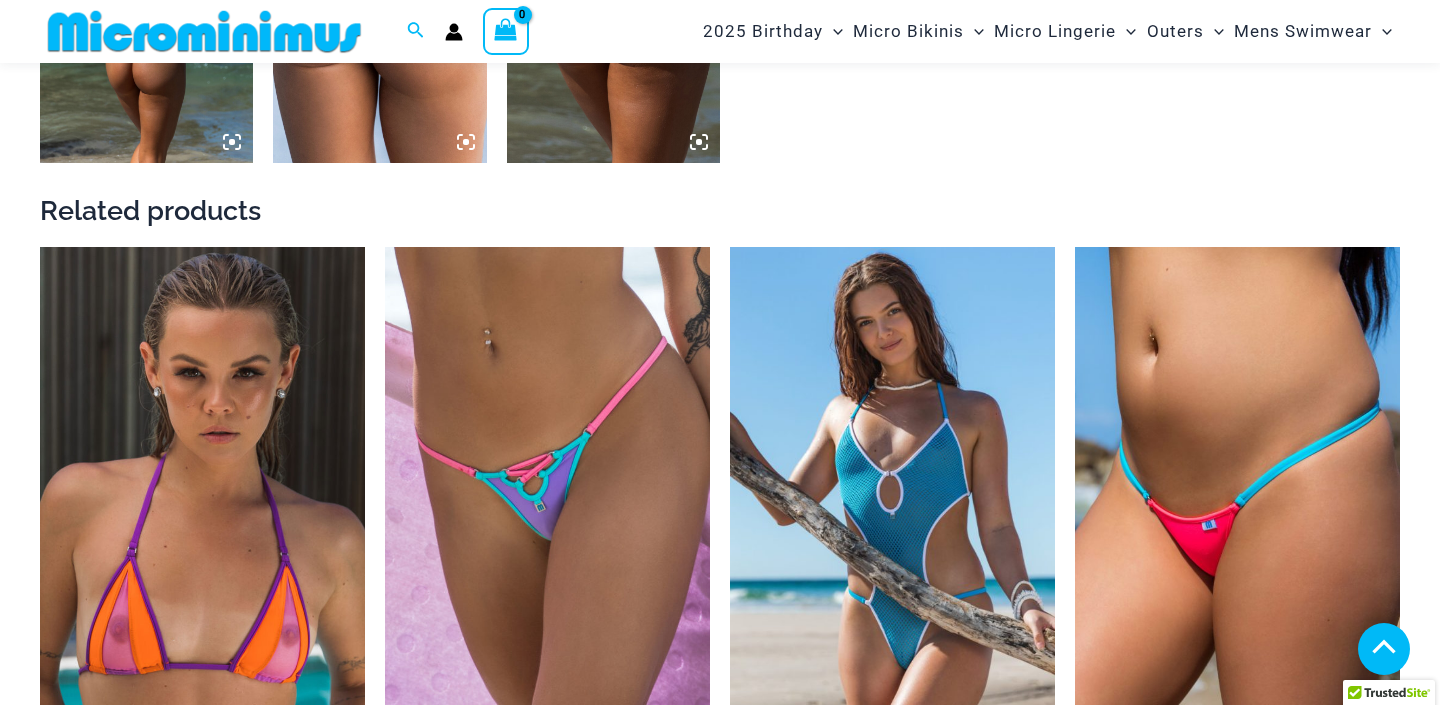 click at bounding box center [146, 3] 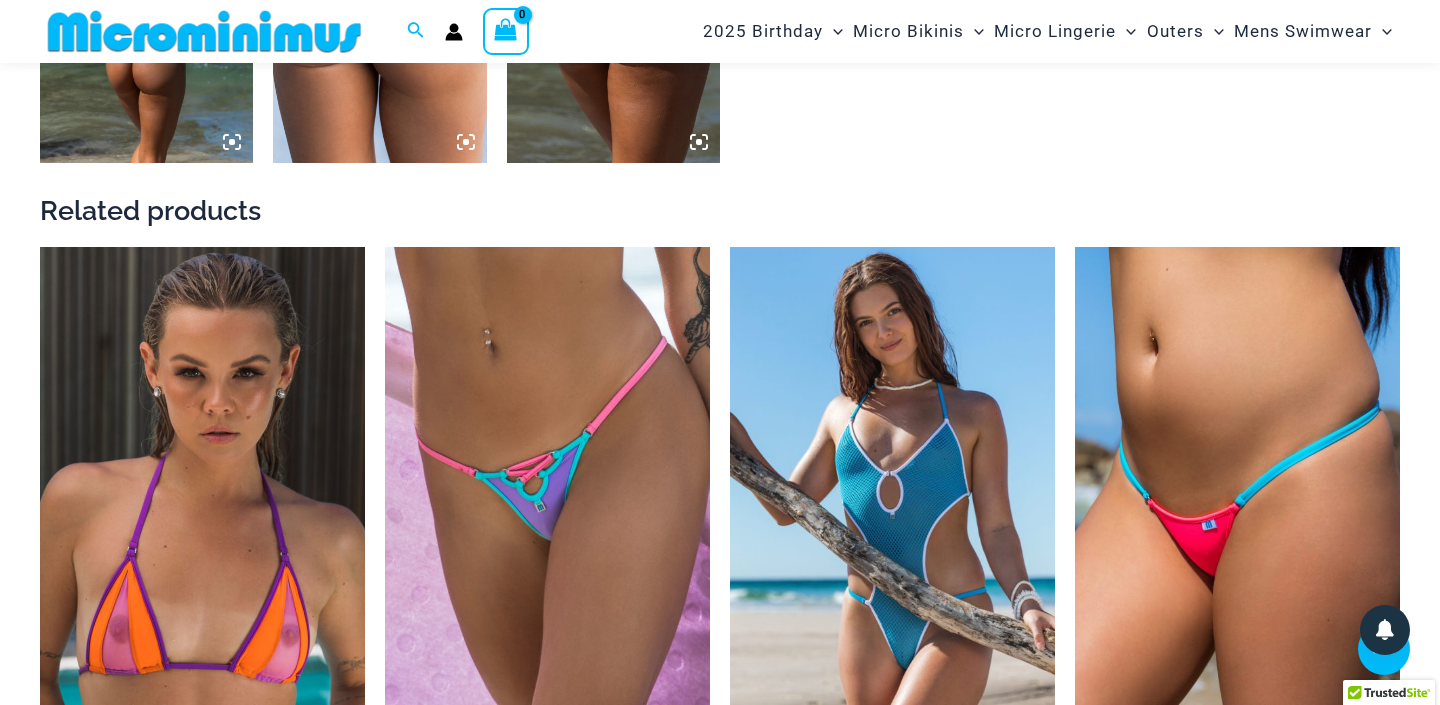click at bounding box center (146, 3) 